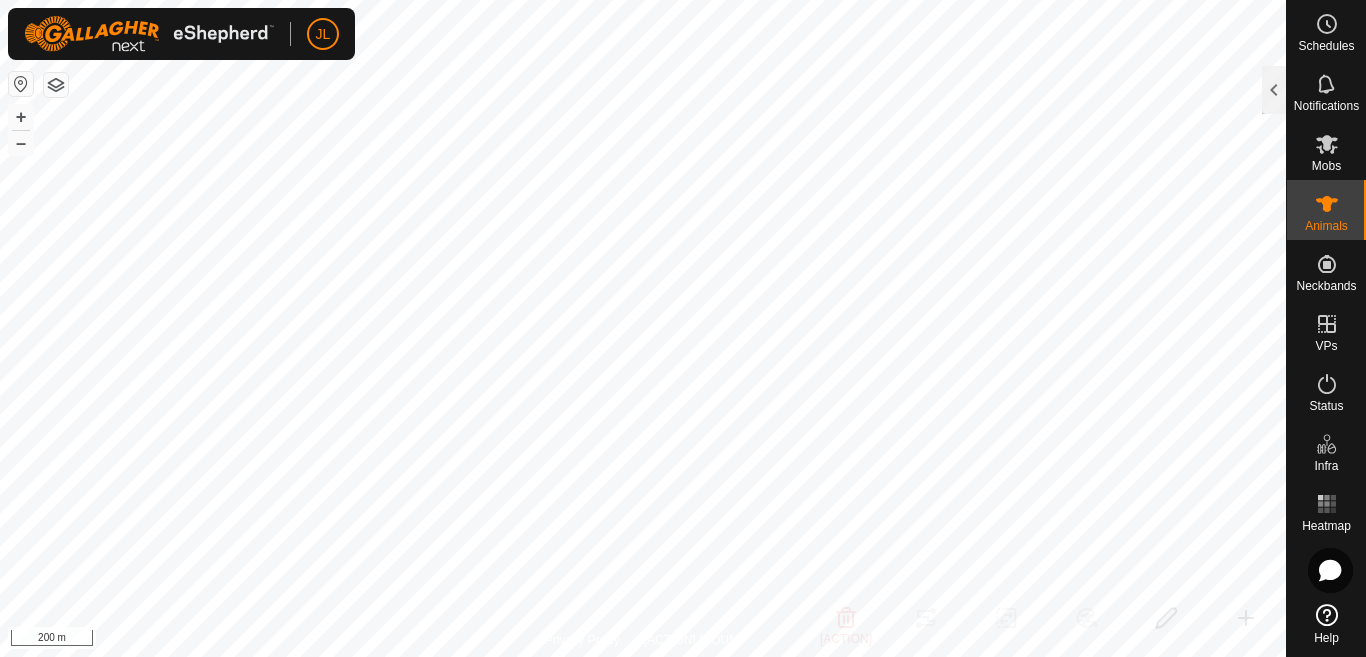 scroll, scrollTop: 0, scrollLeft: 0, axis: both 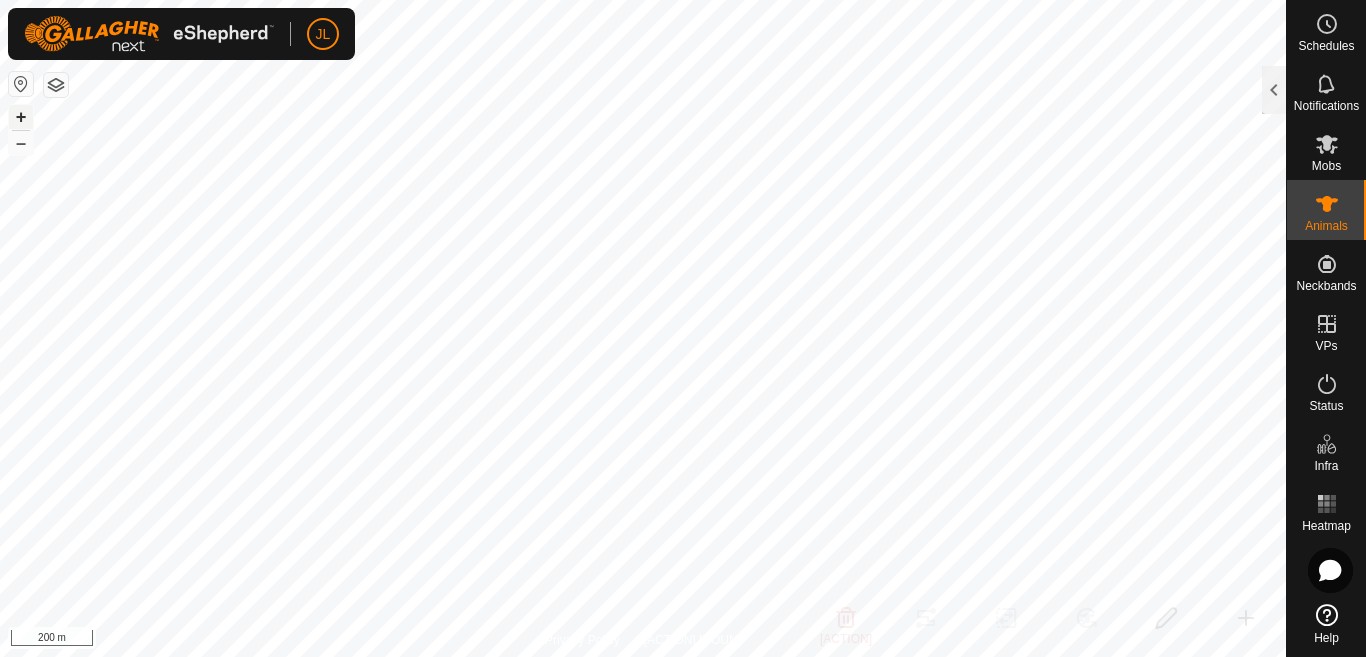 click on "+" at bounding box center (21, 117) 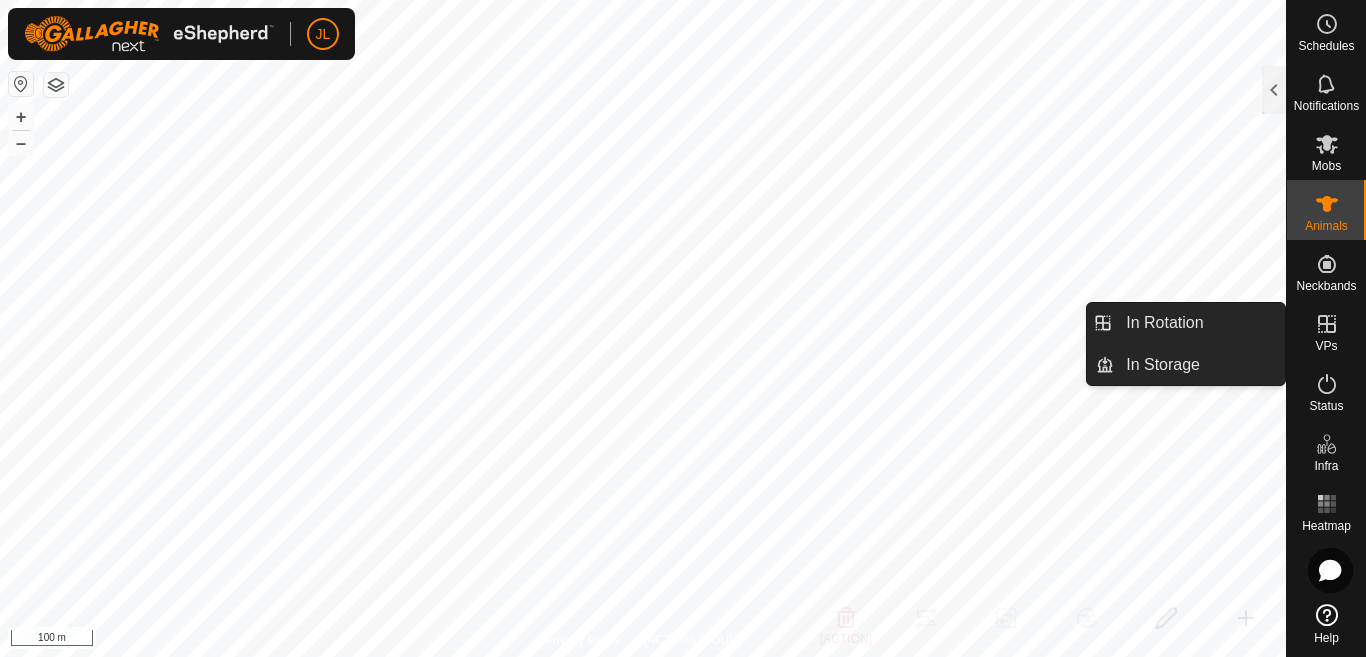 click 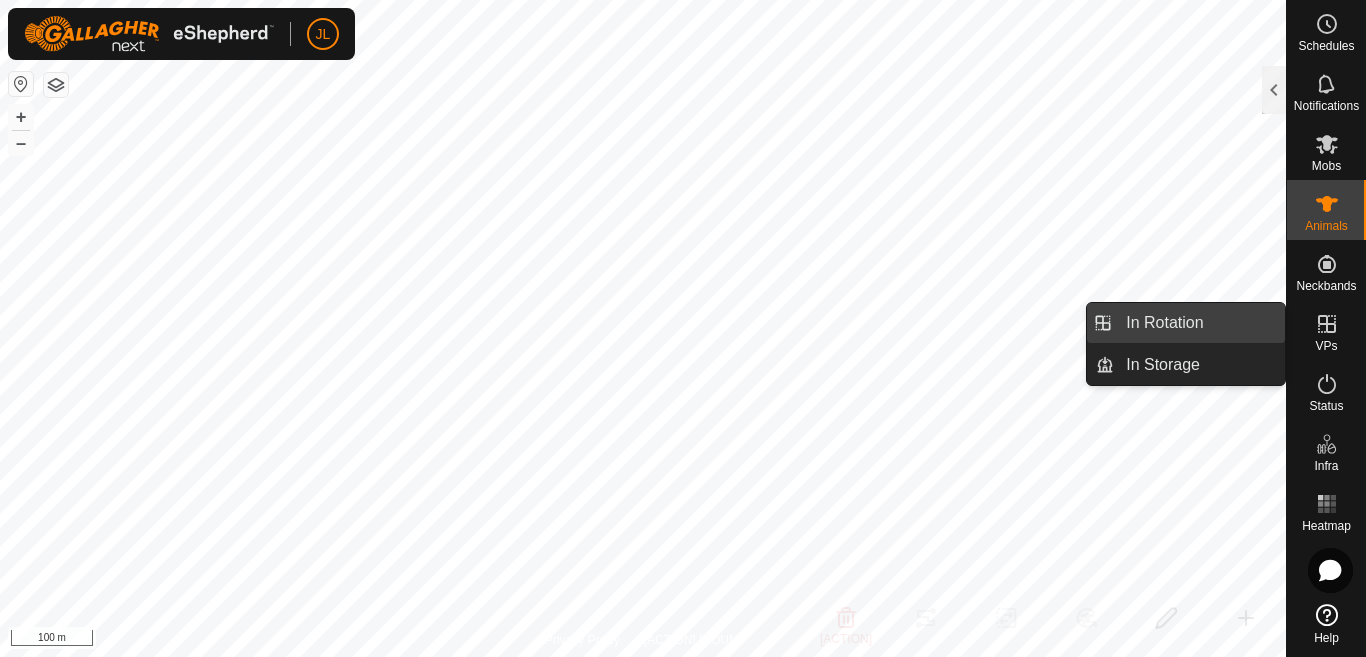 click on "In Rotation" at bounding box center [1199, 323] 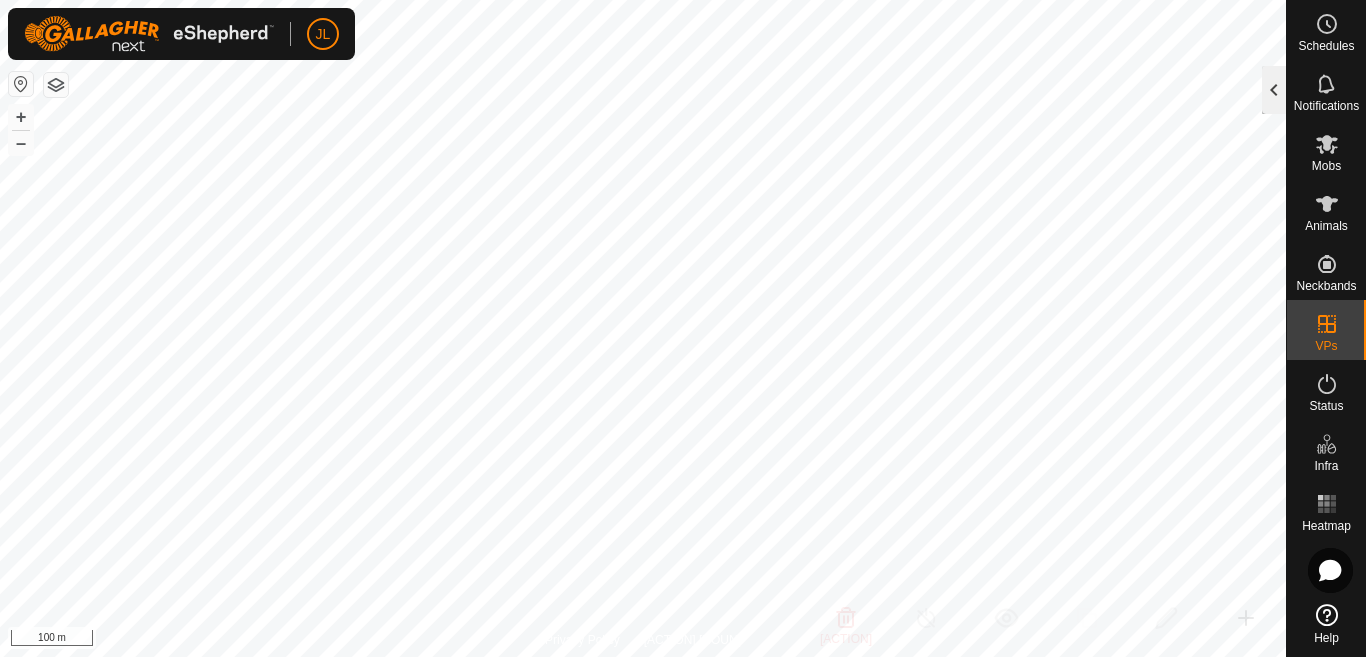 click 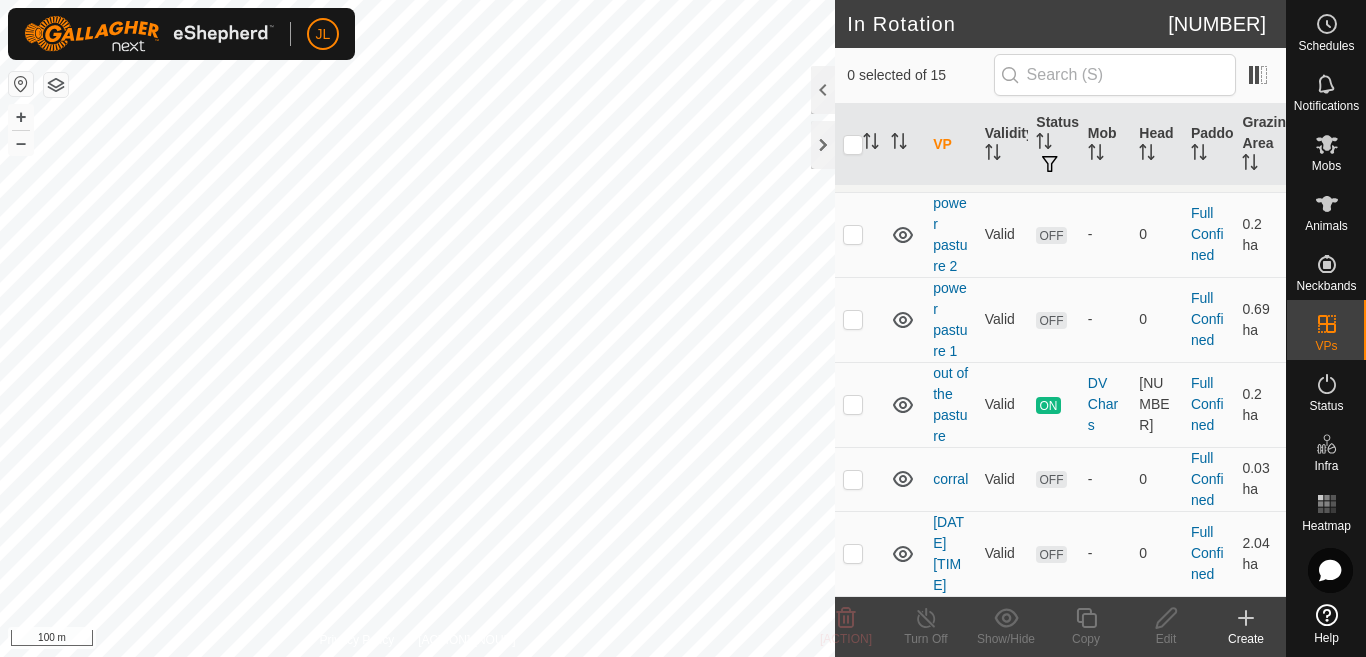scroll, scrollTop: 1131, scrollLeft: 0, axis: vertical 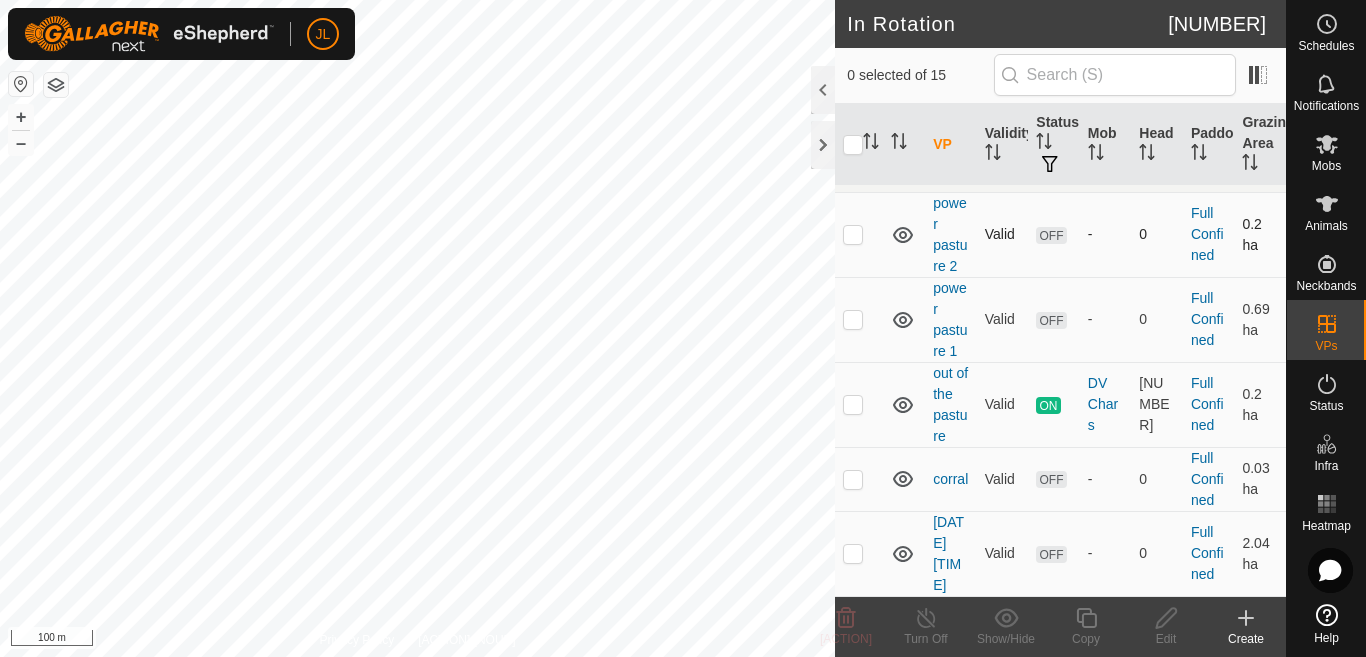 click at bounding box center (853, 234) 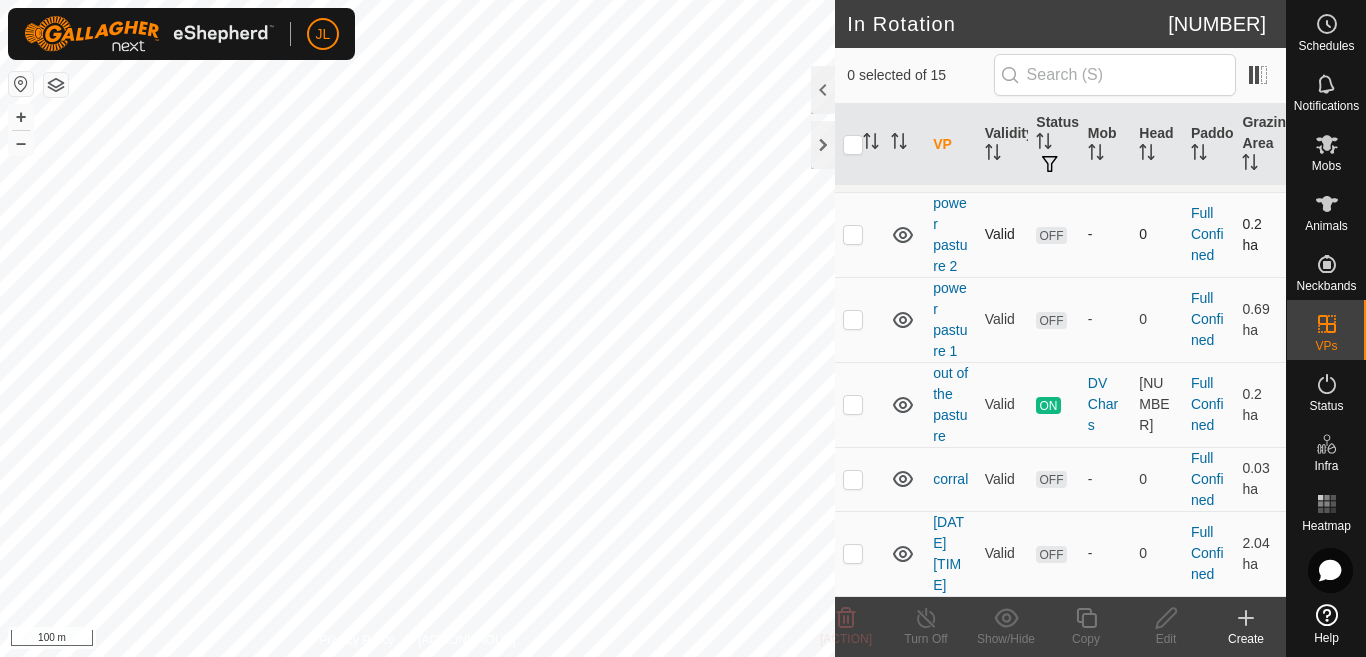 checkbox on "true" 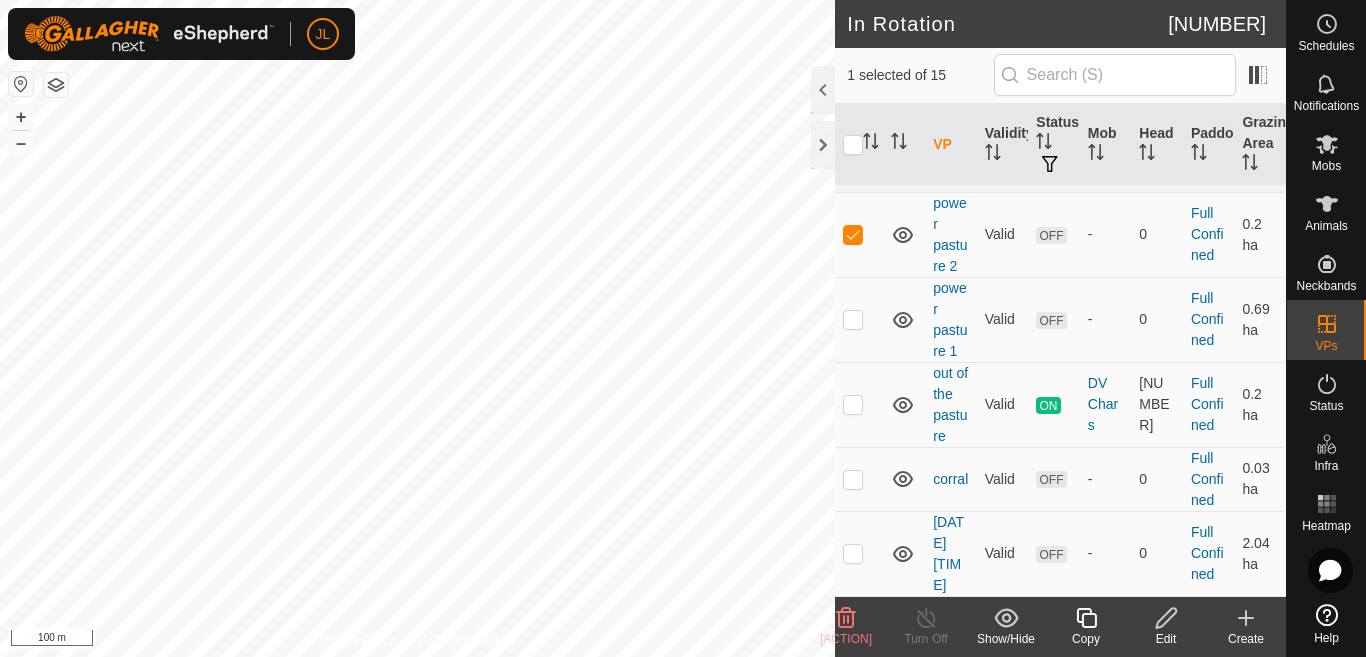 click on "Edit" 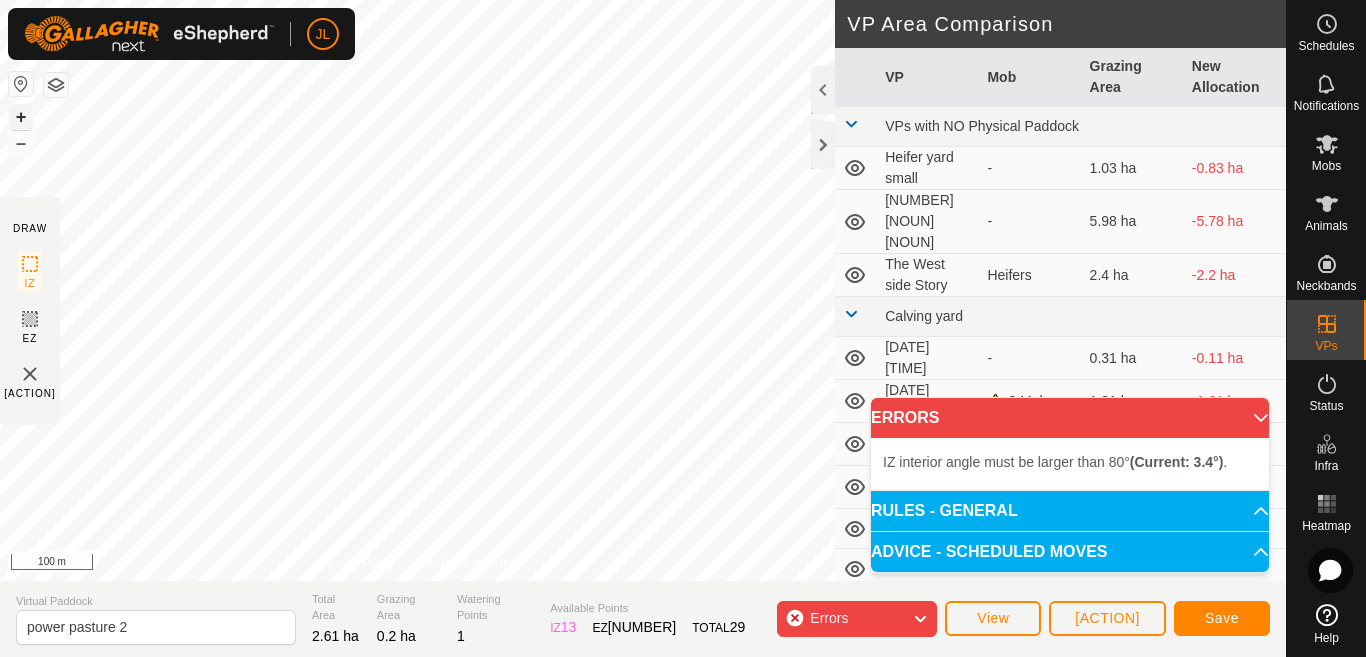 click on "+" at bounding box center (21, 117) 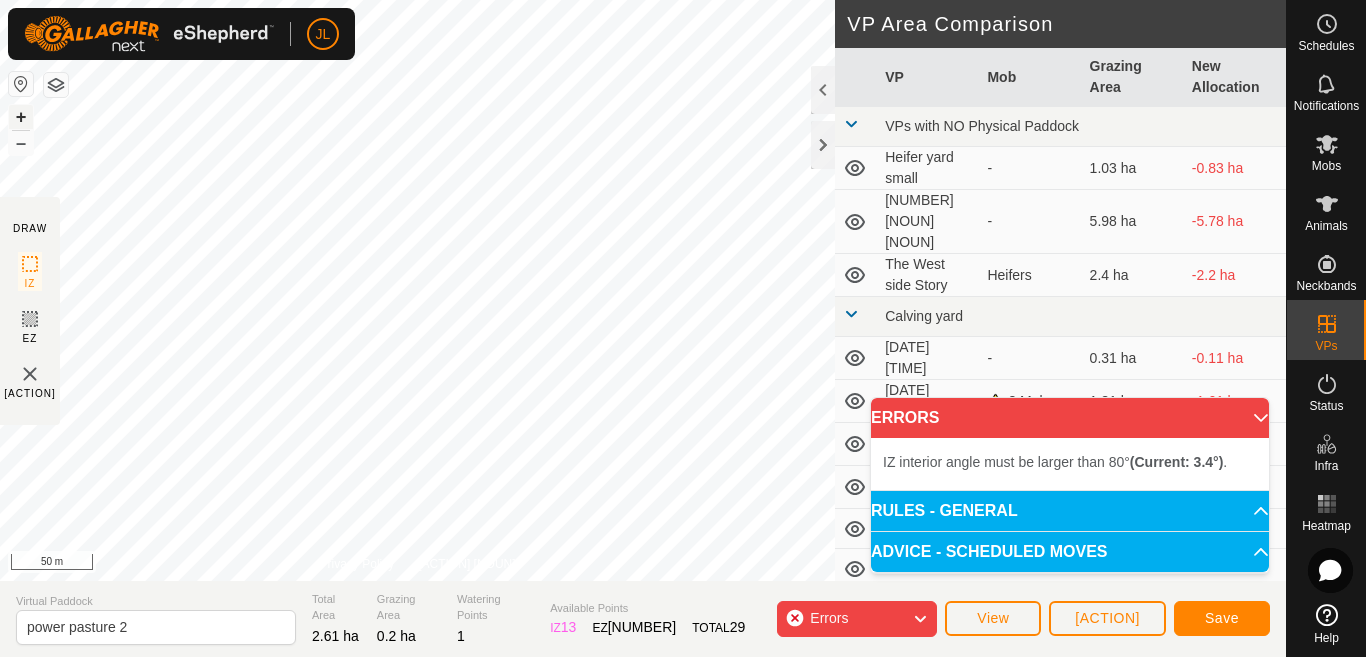 click on "+" at bounding box center (21, 117) 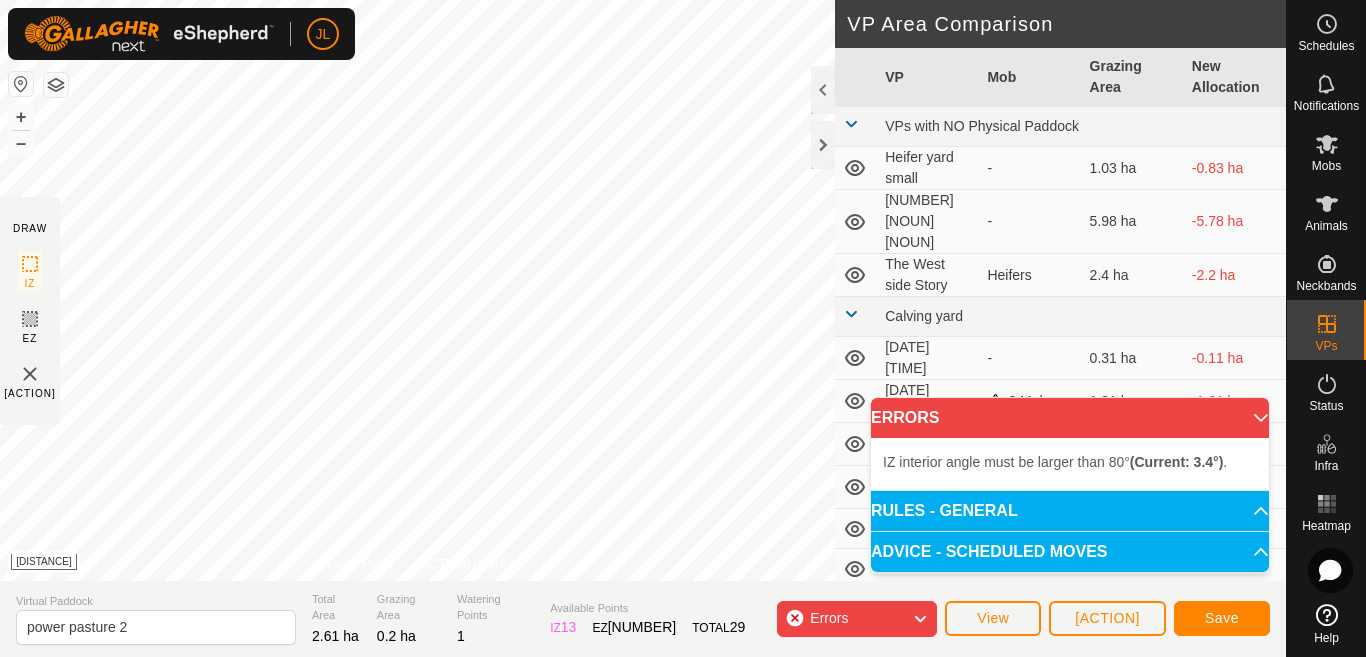 click on "DRAW IZ EZ Delete Privacy Policy Contact Us + – ⇧ i 20 m VP Area Comparison     VP   Mob   Grazing Area   New Allocation  VPs with NO Physical Paddock  Heifer yard small  -  1.03 ha  -0.83 ha  Home back 30 Head lands  -  5.98 ha  -5.78 ha  The West side Story   Heifers   2.4 ha  -2.2 ha Calving yard  [DATE] [TIME]  -  0.31 ha  -0.11 ha  2025-06-25 180440   3 Mobs   1.81 ha  -1.61 ha  2025-07-09 193506  -  0.09 ha  +0.11 ha  back to the barn   Pairs   2.17 ha  -1.97 ha  Start  -  2.35 ha  -2.15 ha  Trainer  -  0.4 ha  -0.2 ha  yearling heifer yard  -  0.18 ha  +0.02 ha Full Confined  2025-08-01 164435  -  2.04 ha  -1.84 ha  corral  -  0.03 ha  +0.17 ha  out of the pasture   DV Chars   0.2 ha   -   power pasture 1  -  0.69 ha  -0.49 ha Virtual Paddock power pasture 2 Total Area 2.61 ha Grazing Area 0.2 ha Watering Points 1 Available Points  IZ   13  EZ  30  TOTAL   29 Errors View Cancel Save" 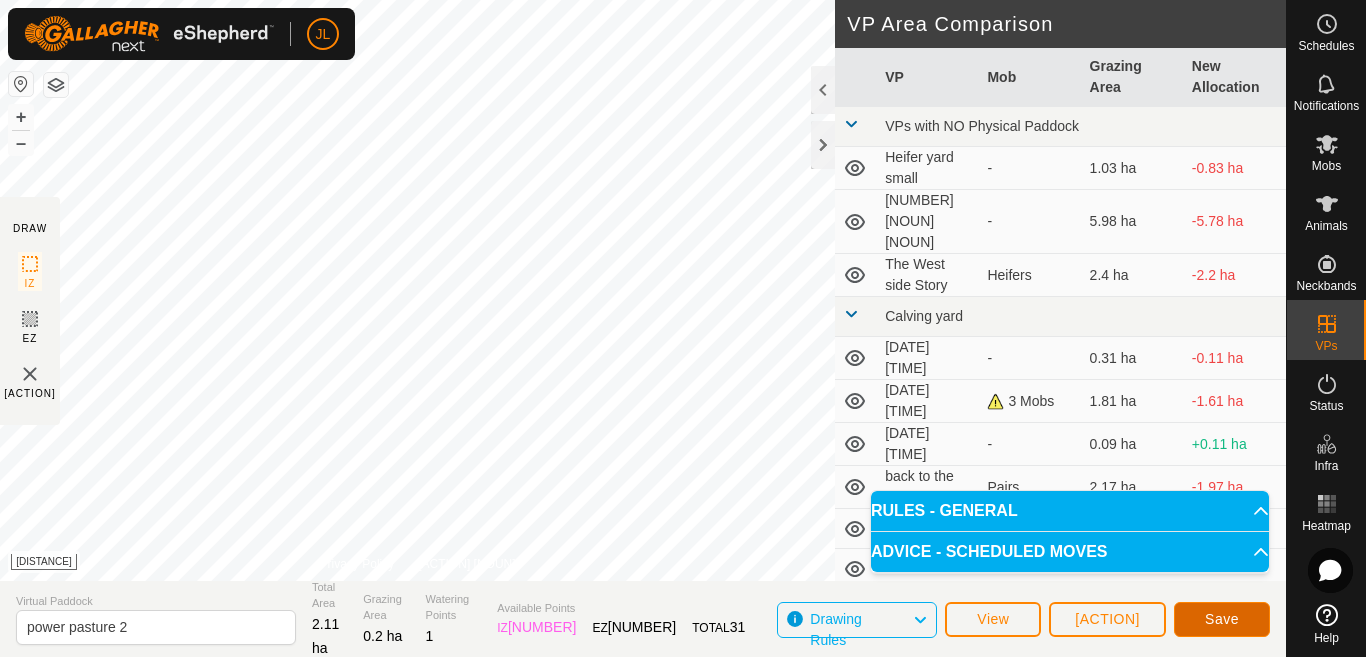 click on "Save" 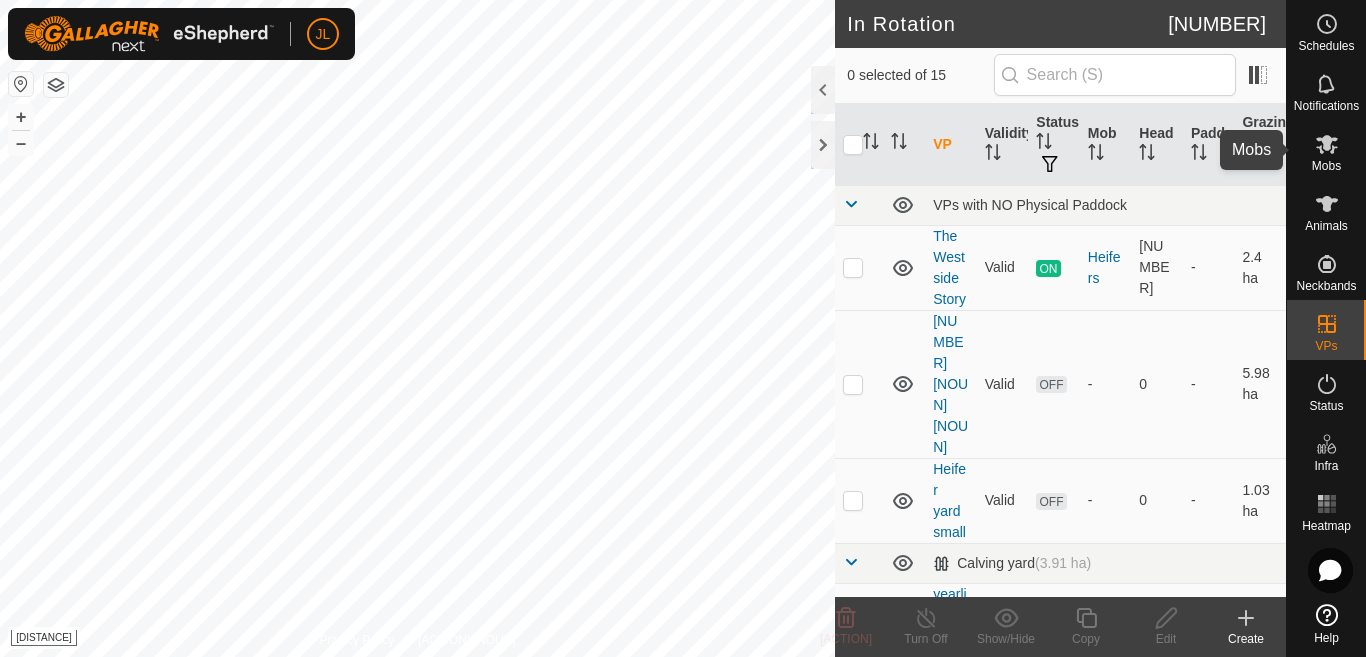 click 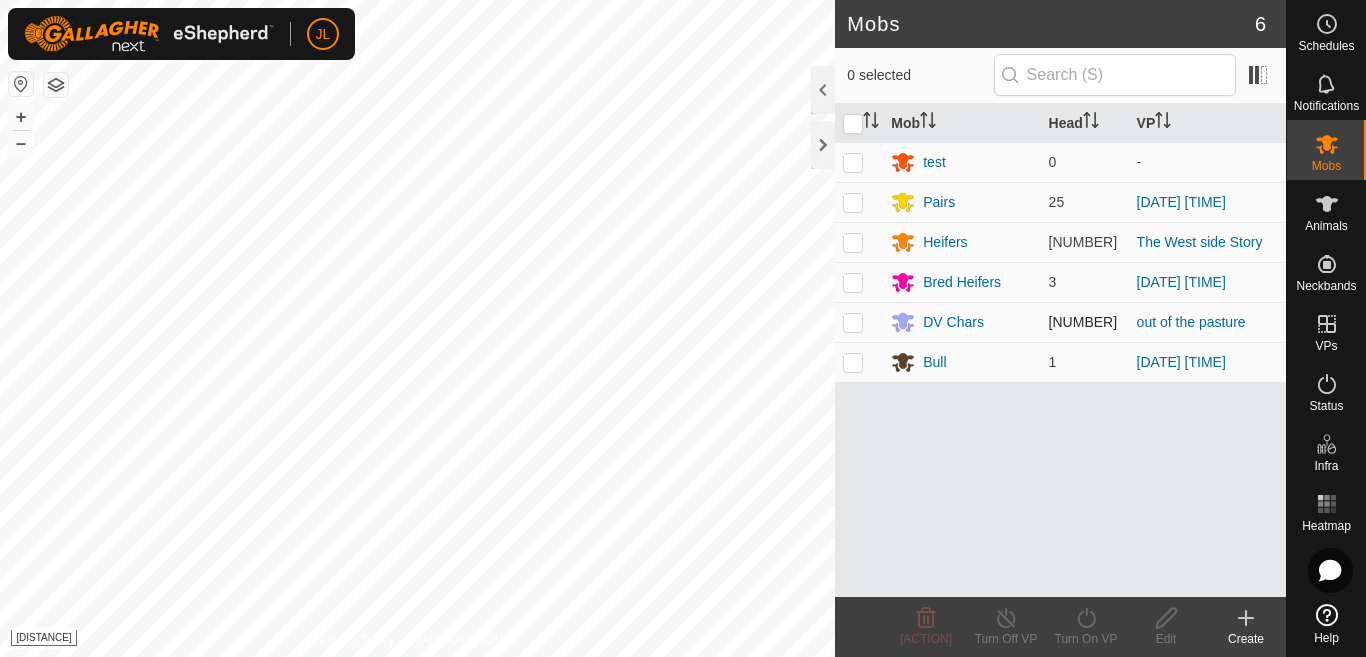 click at bounding box center [853, 322] 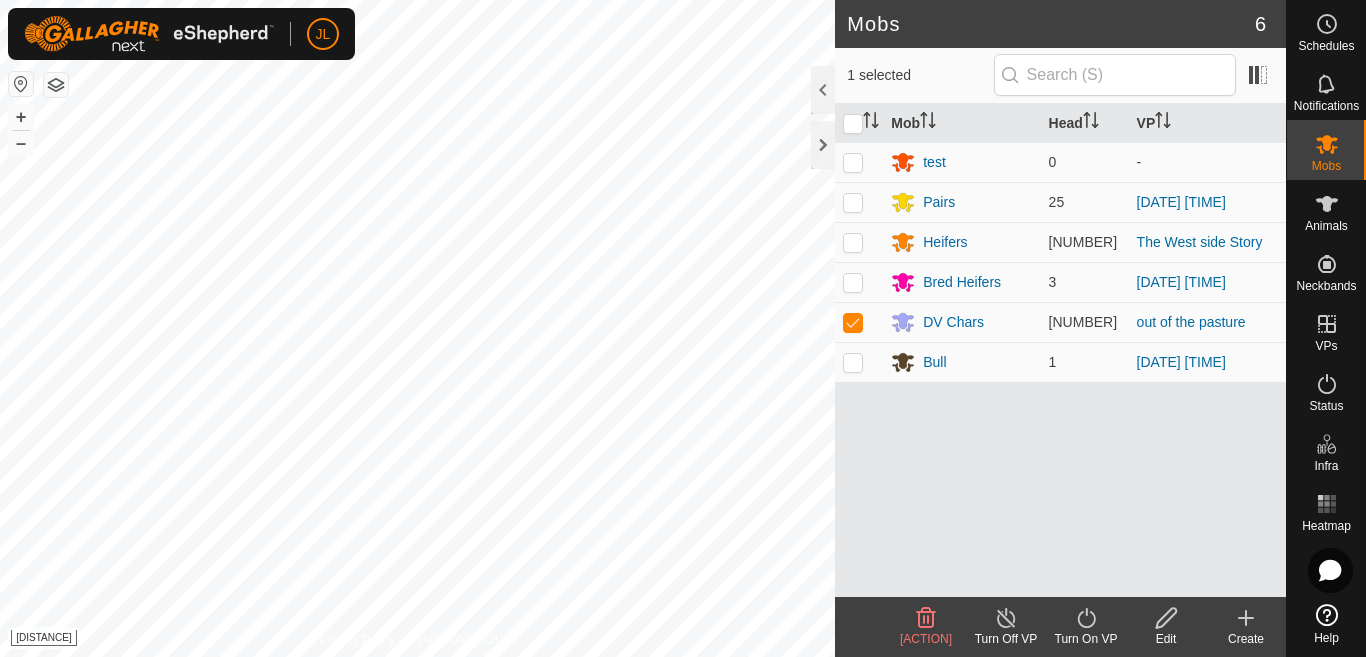 click 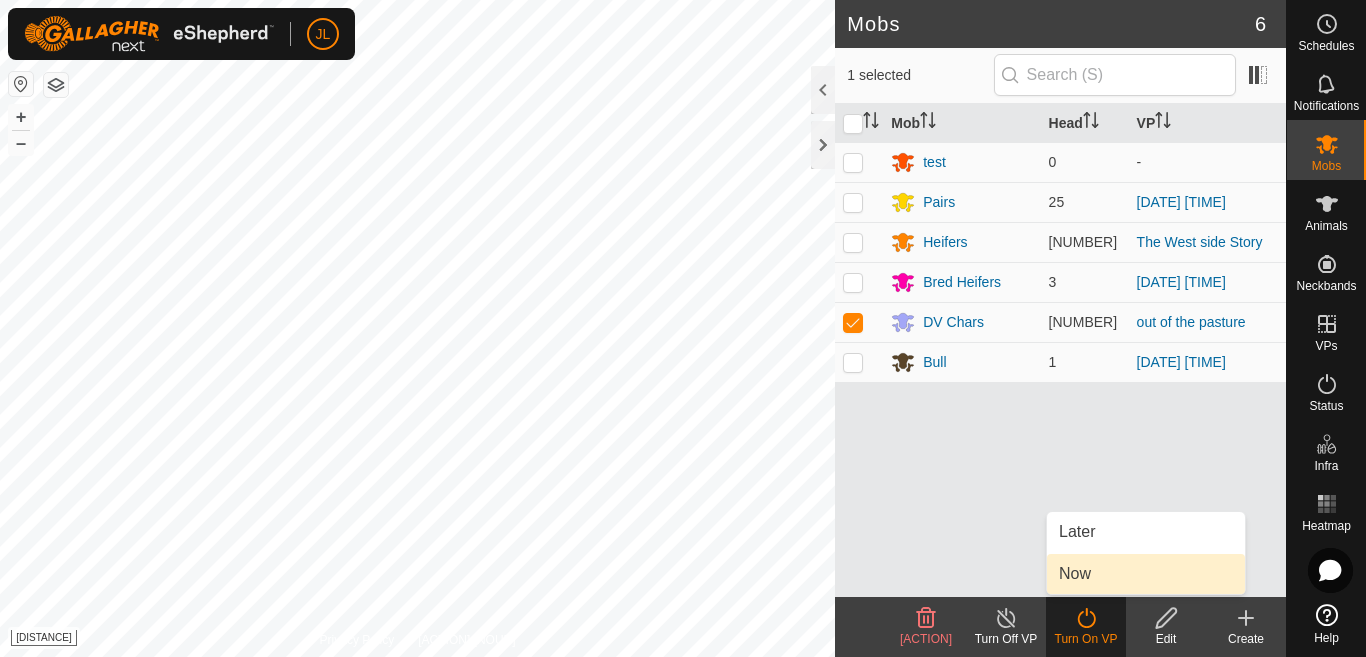 click on "Now" at bounding box center (1146, 574) 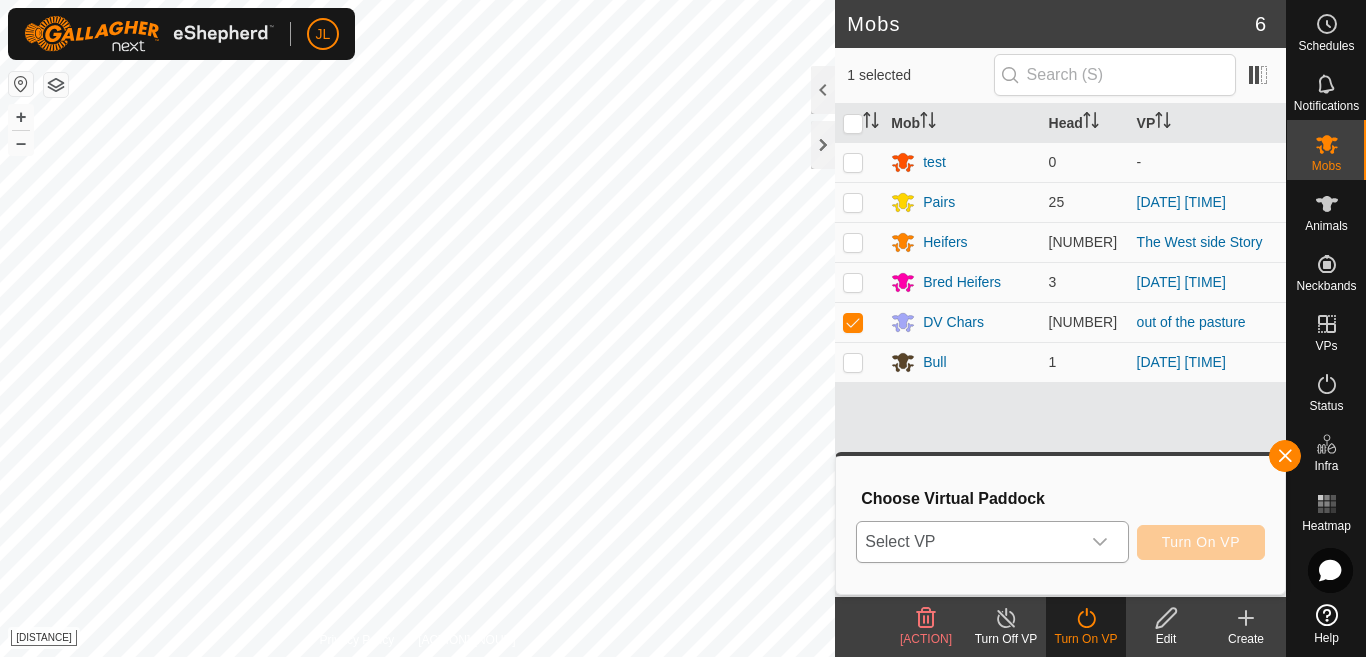 click 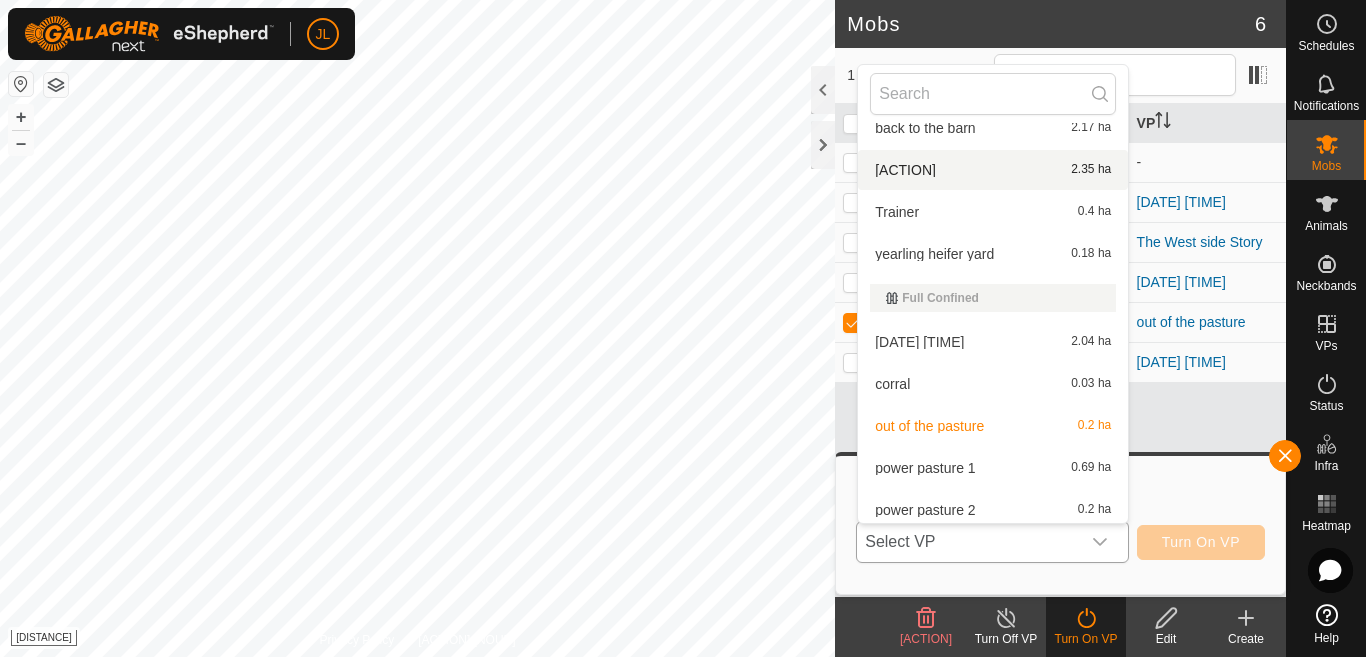 scroll, scrollTop: 366, scrollLeft: 0, axis: vertical 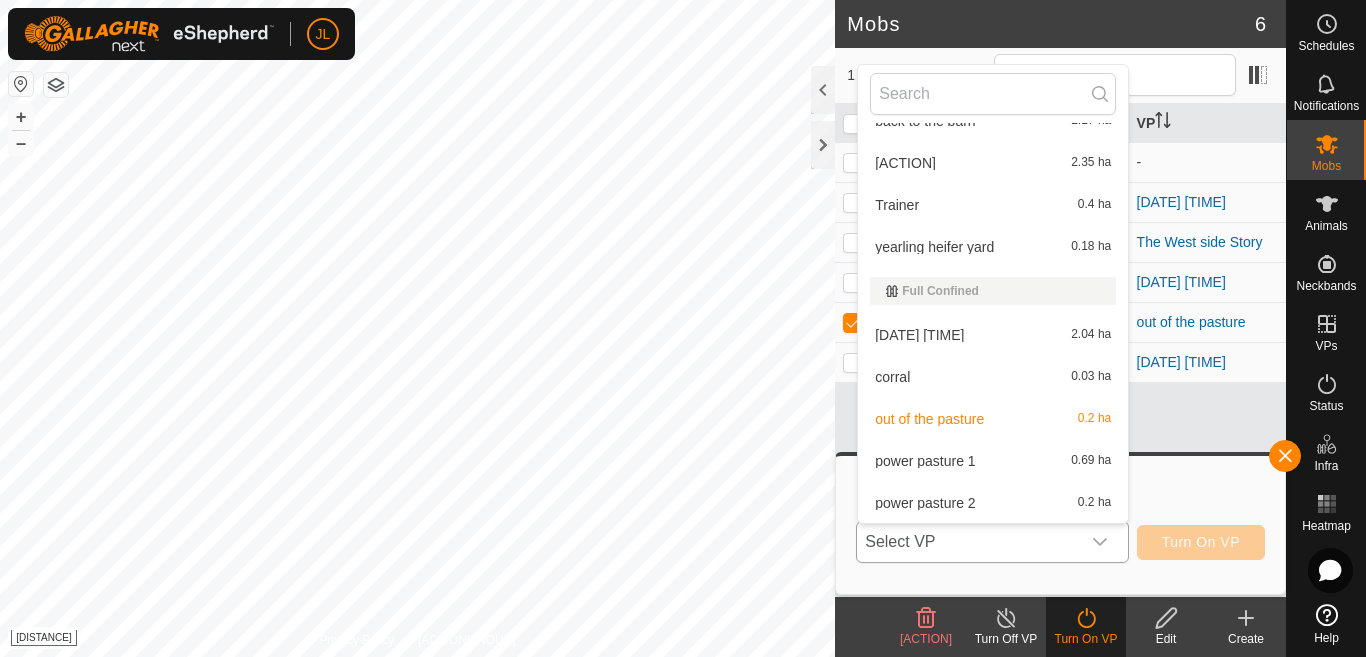 click on "power pasture 2  0.2 ha" at bounding box center (993, 503) 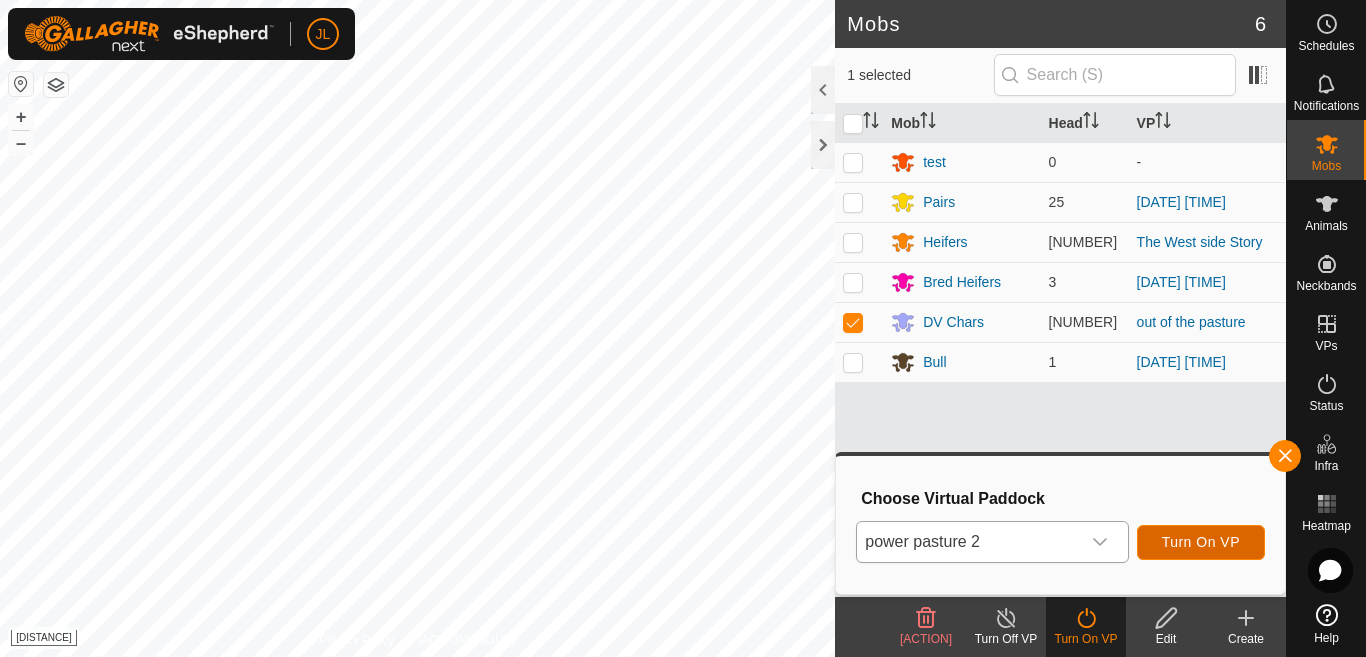 click on "Turn On VP" at bounding box center [1201, 542] 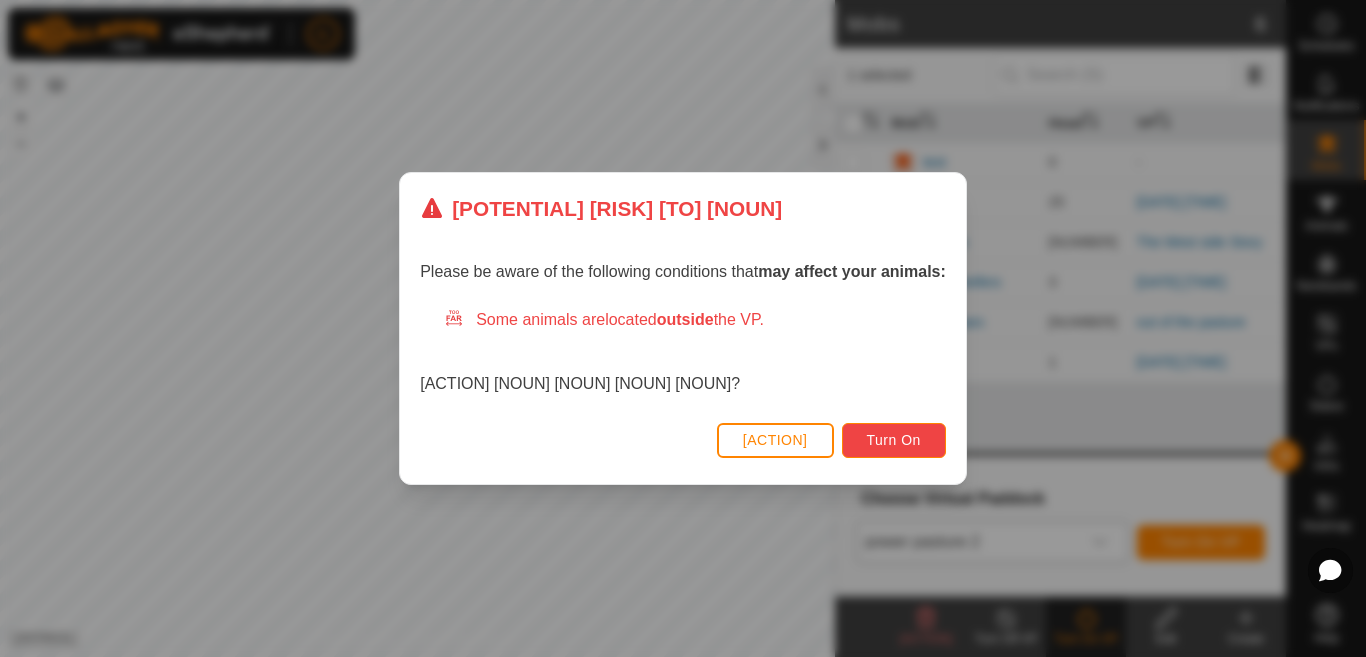 click on "Turn On" at bounding box center (894, 440) 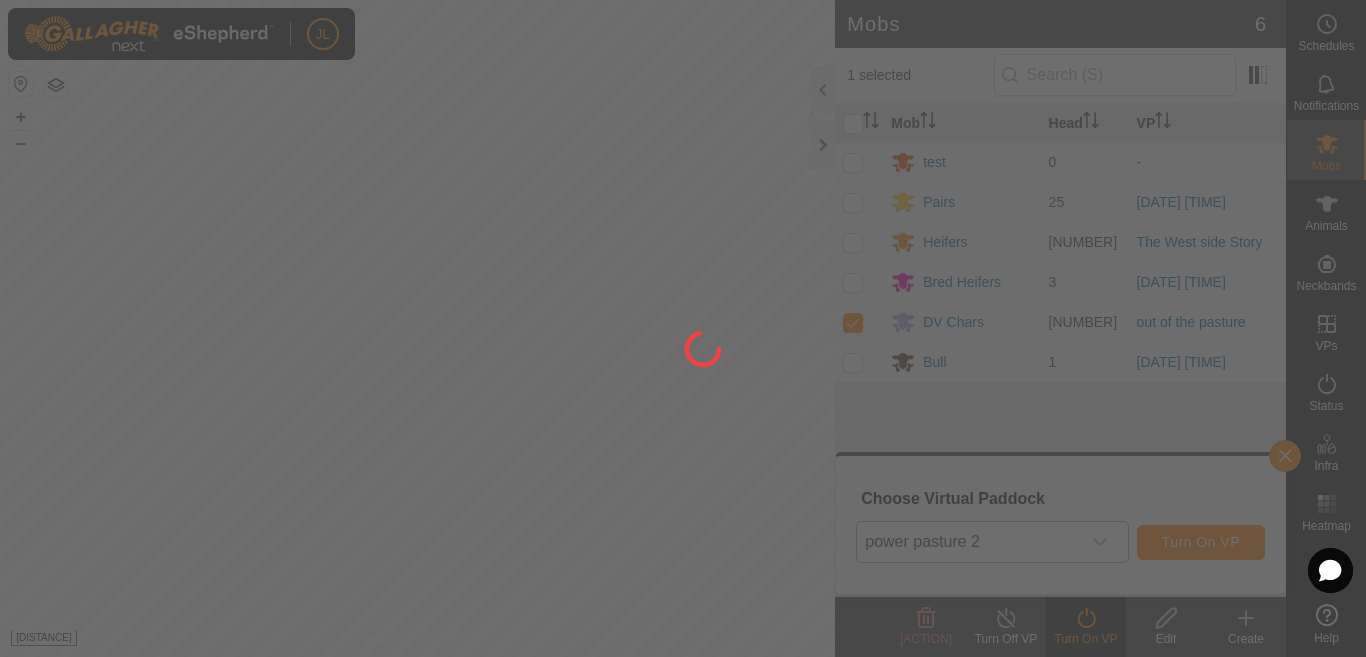 click 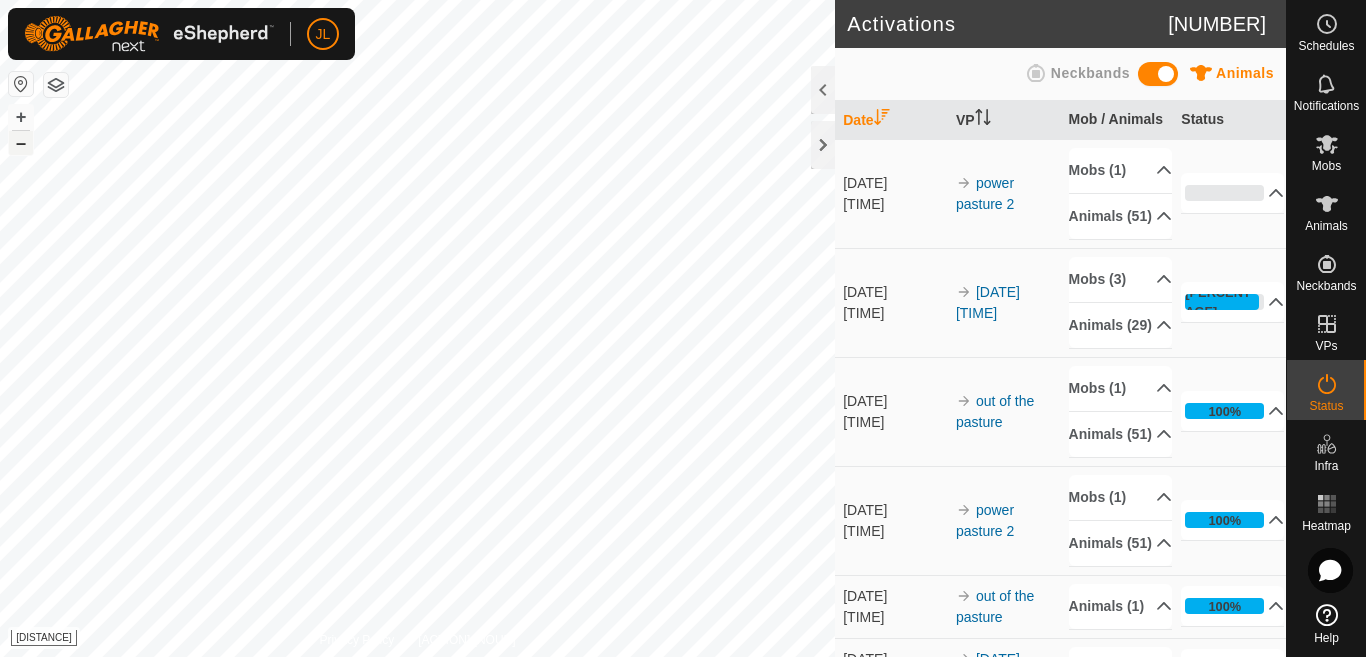 click on "–" at bounding box center (21, 143) 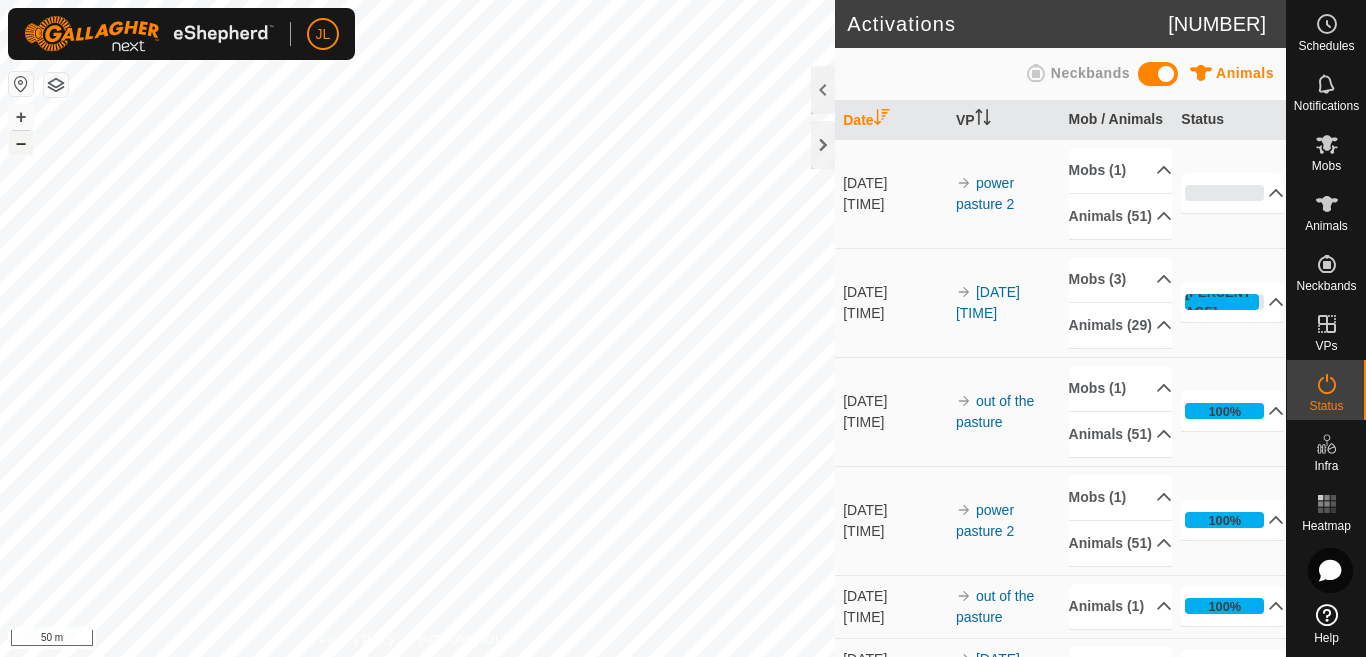 click on "–" at bounding box center (21, 143) 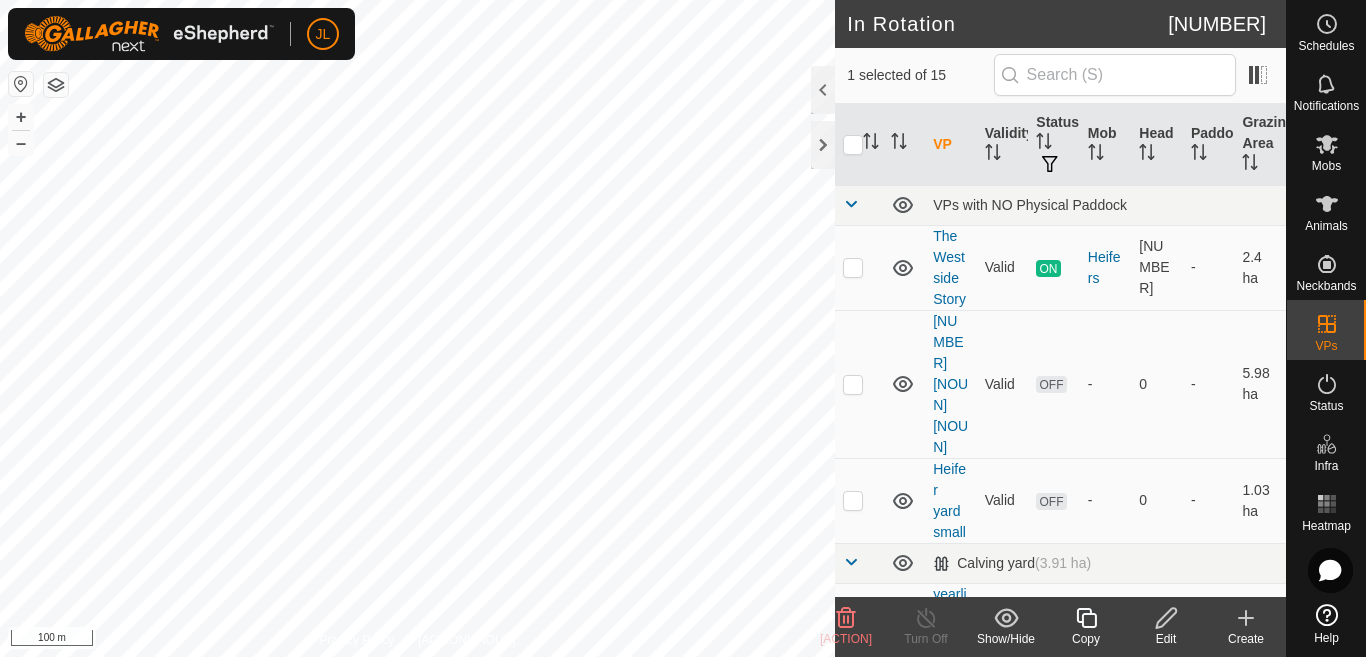 click 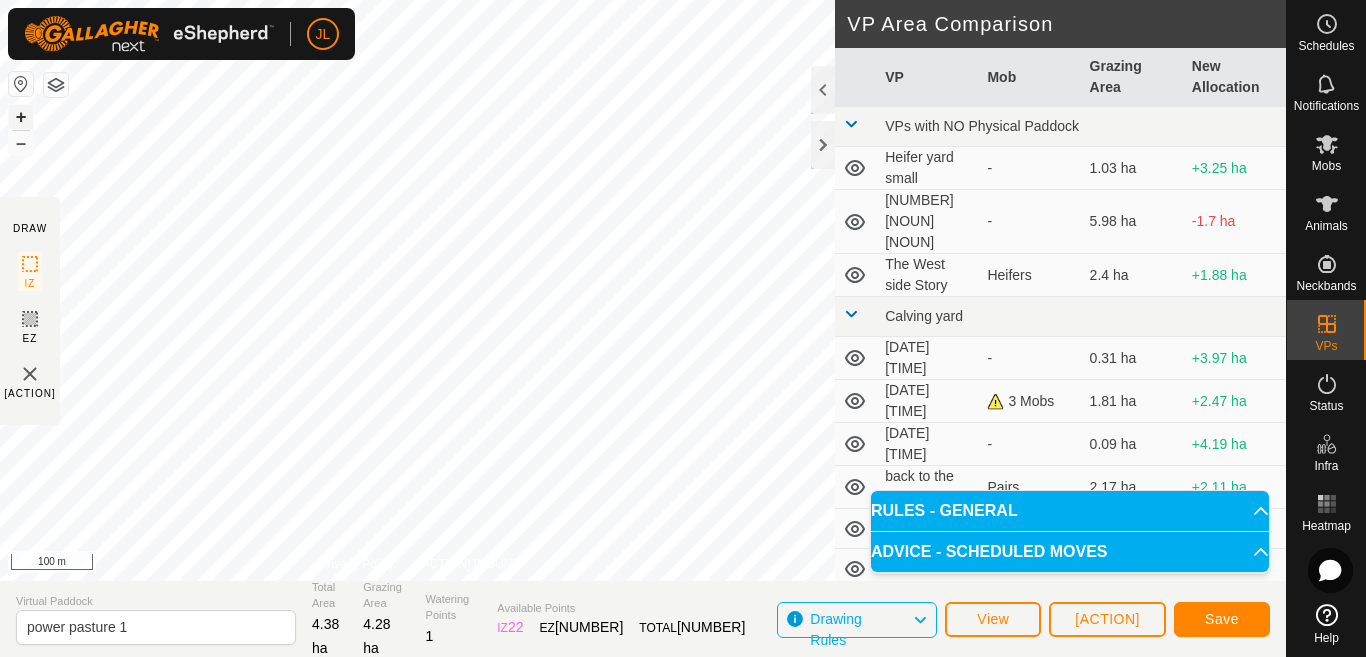 click on "+" at bounding box center (21, 117) 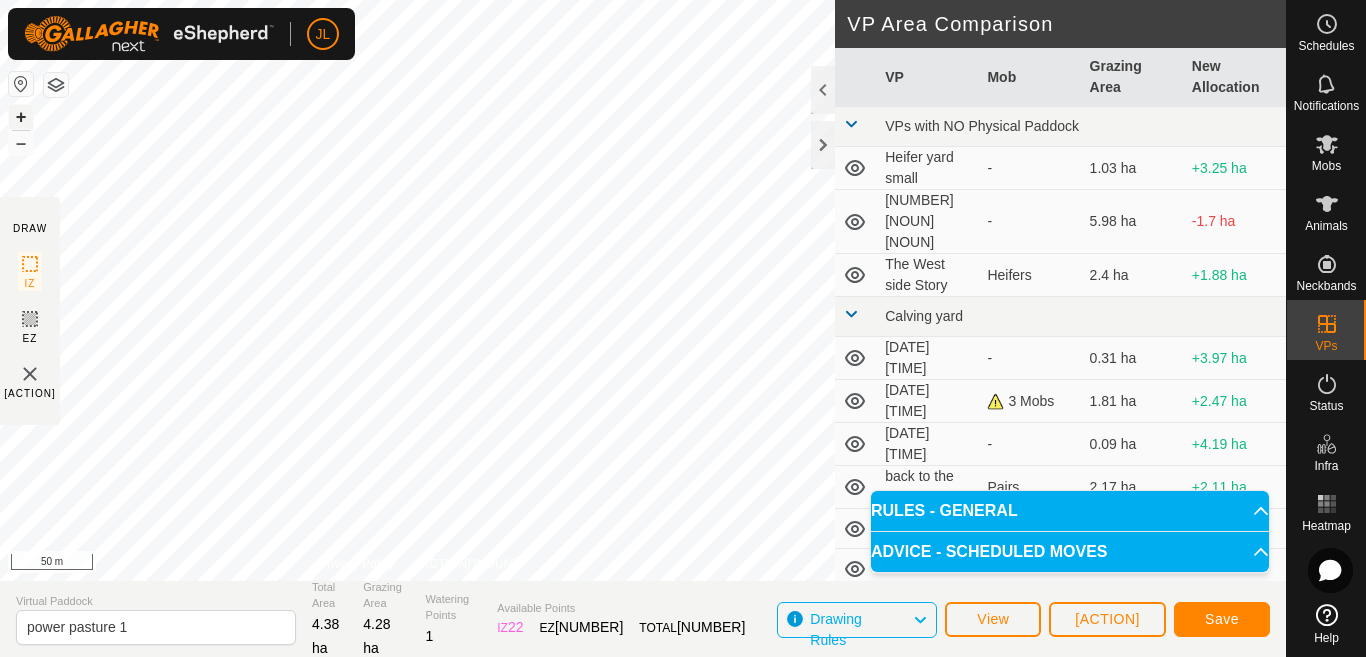 click on "+" at bounding box center [21, 117] 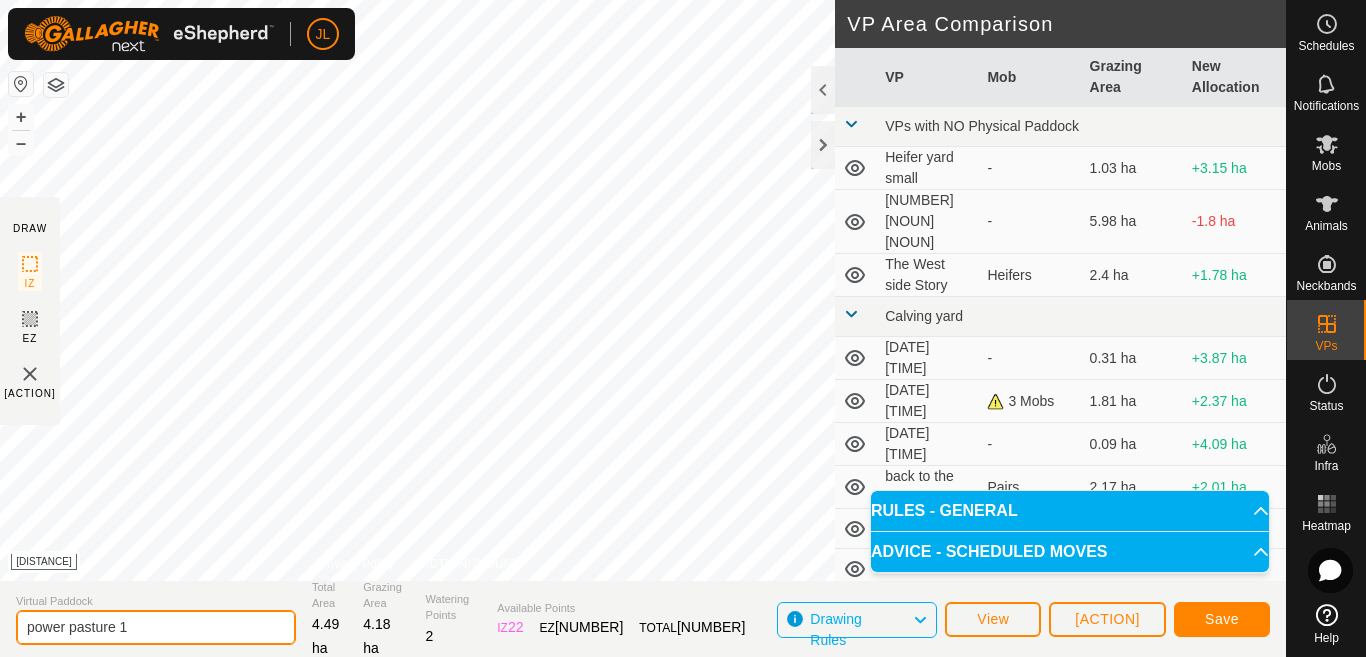 click on "power pasture 1" 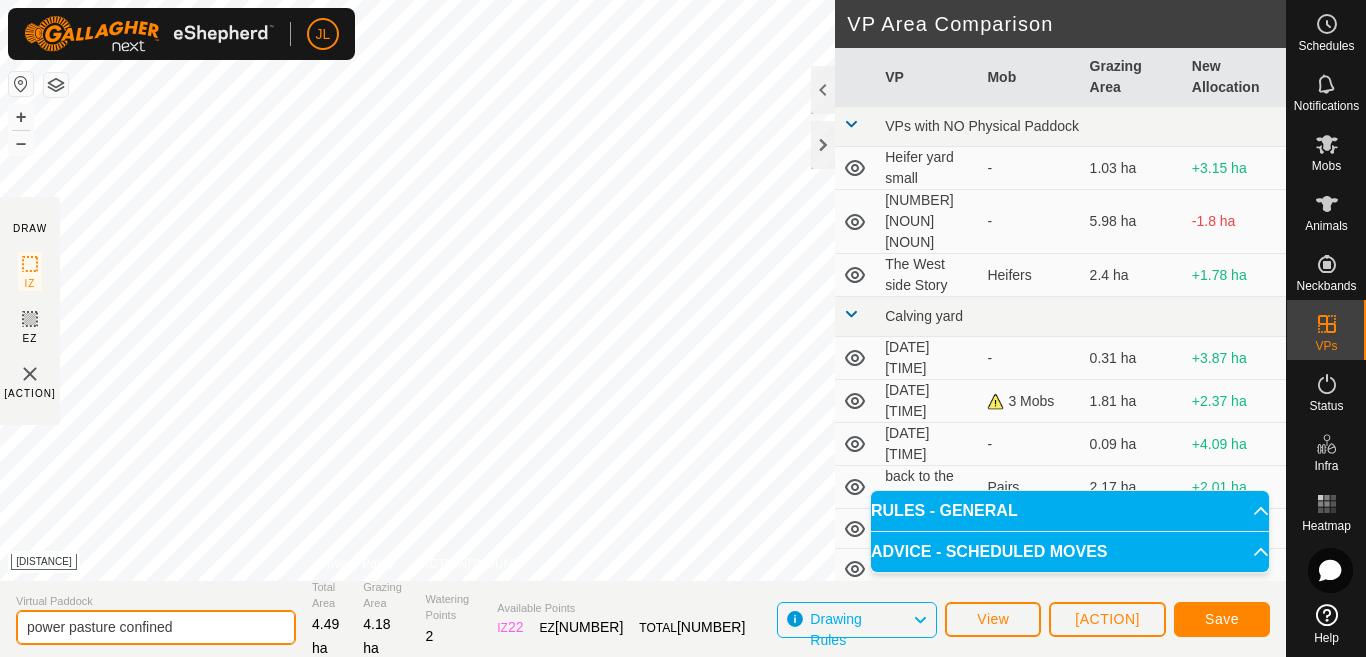 type on "power pasture confined" 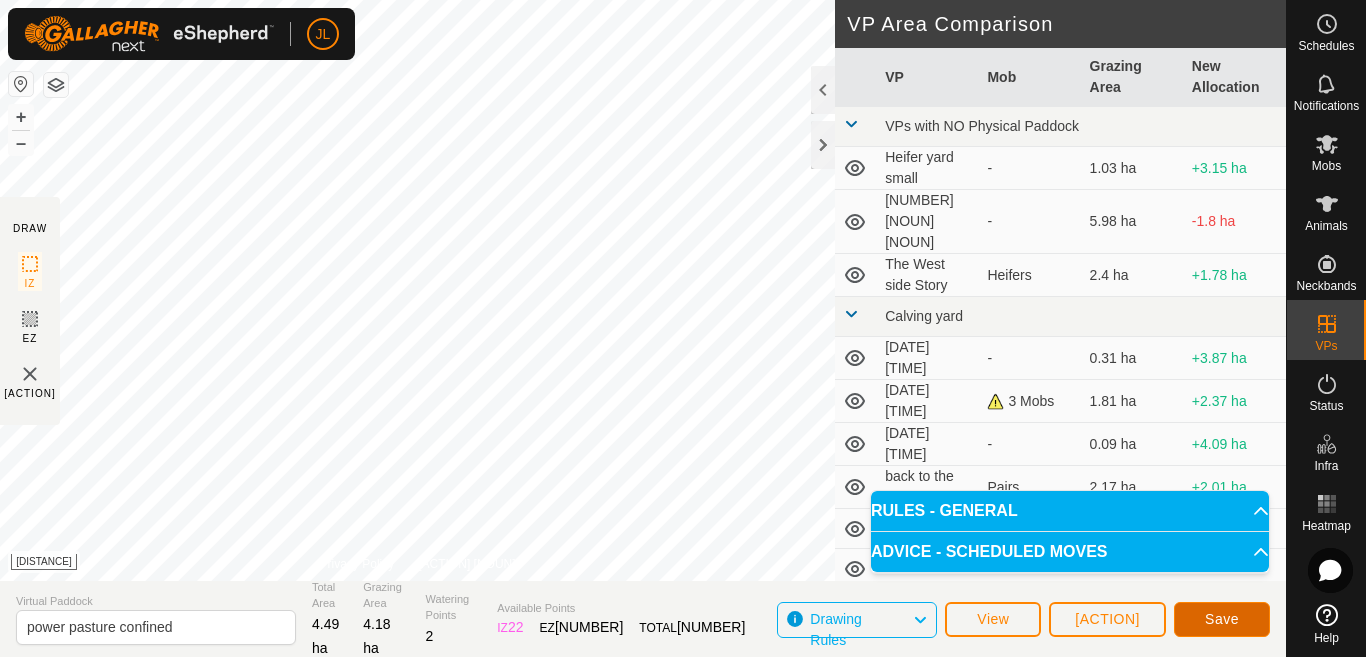 click on "Save" 